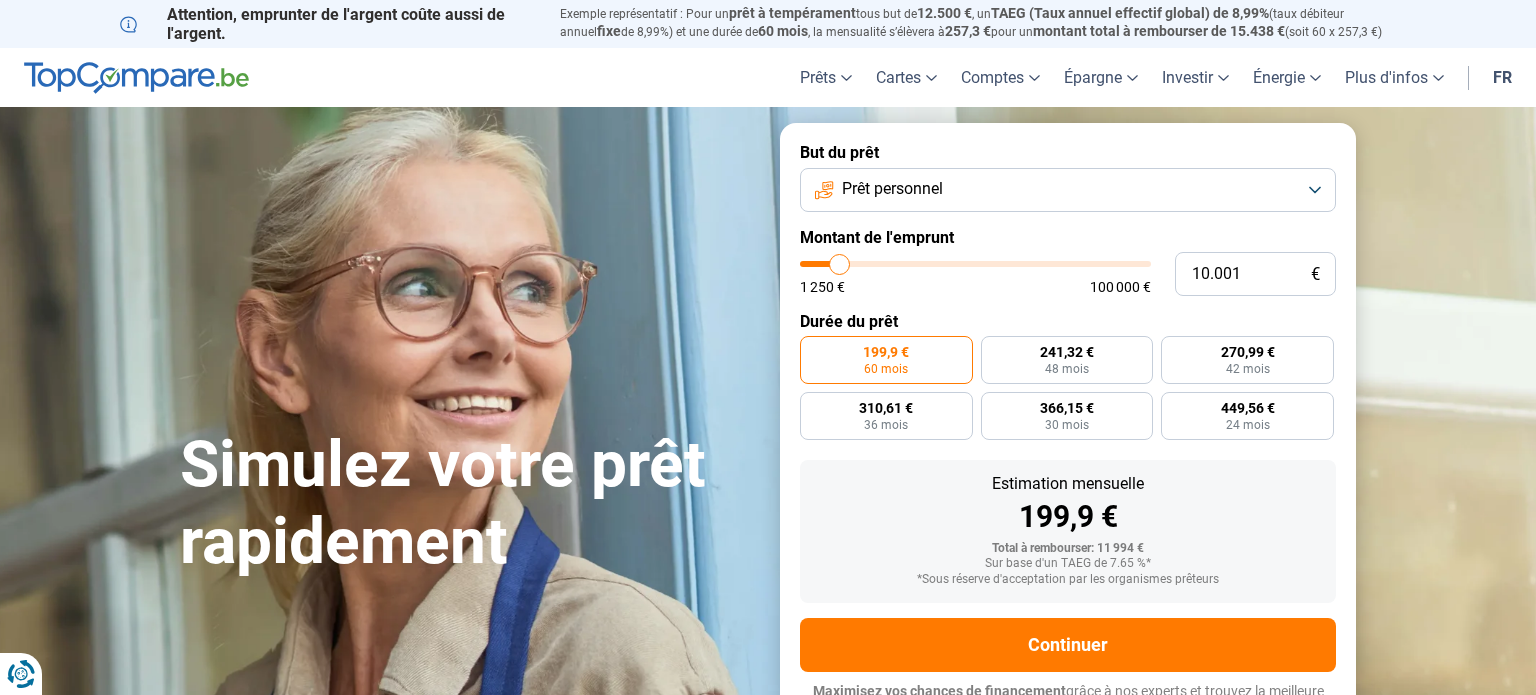 scroll, scrollTop: 0, scrollLeft: 0, axis: both 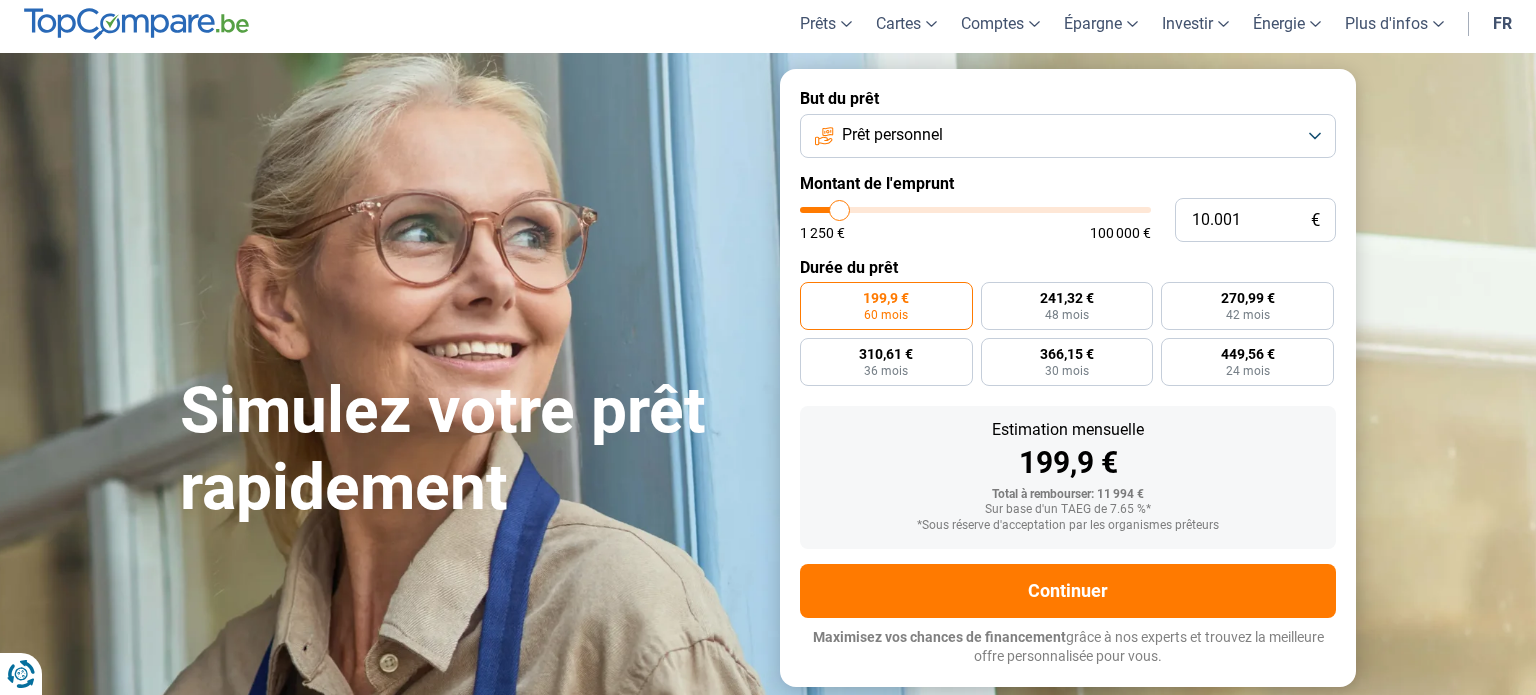 click on "Prêt personnel" at bounding box center [1068, 136] 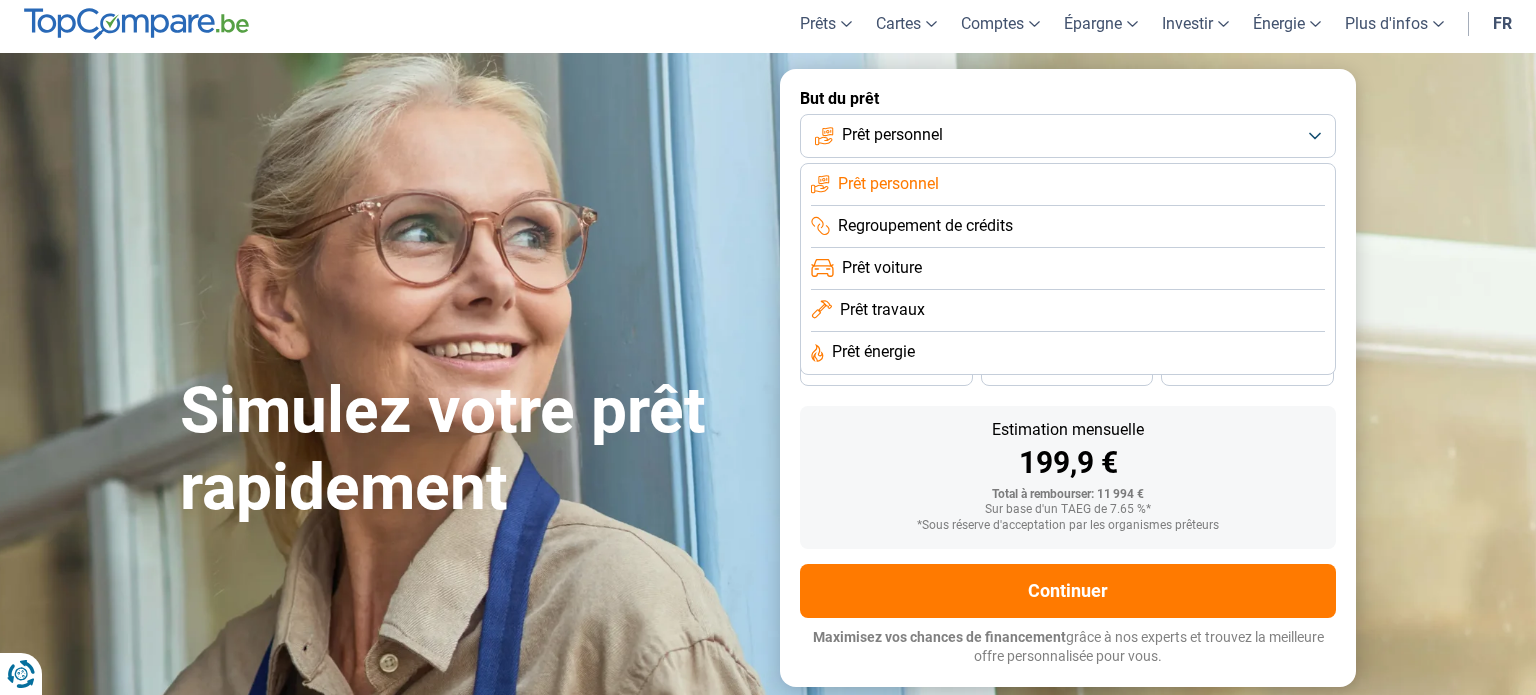click on "Regroupement de crédits" 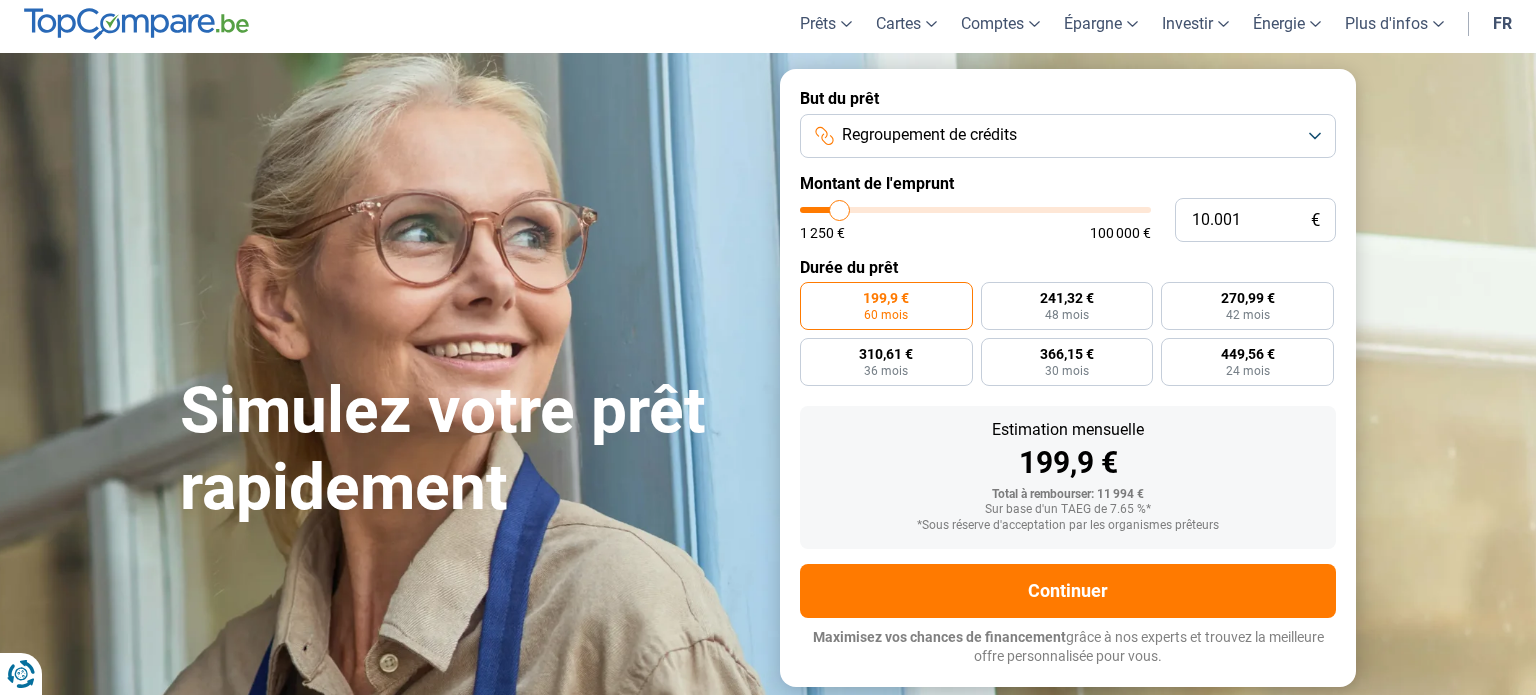 scroll, scrollTop: 27, scrollLeft: 0, axis: vertical 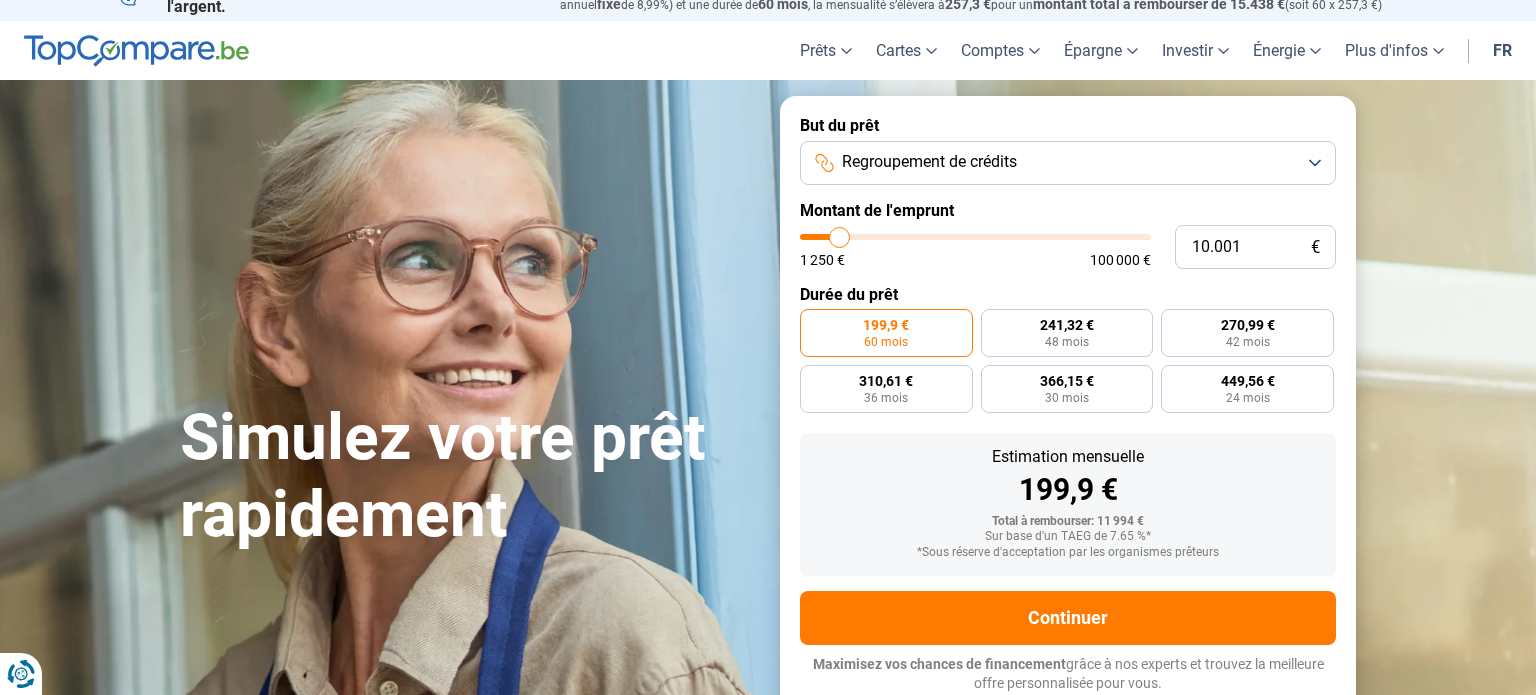 click on "100 000 €" at bounding box center (1120, 260) 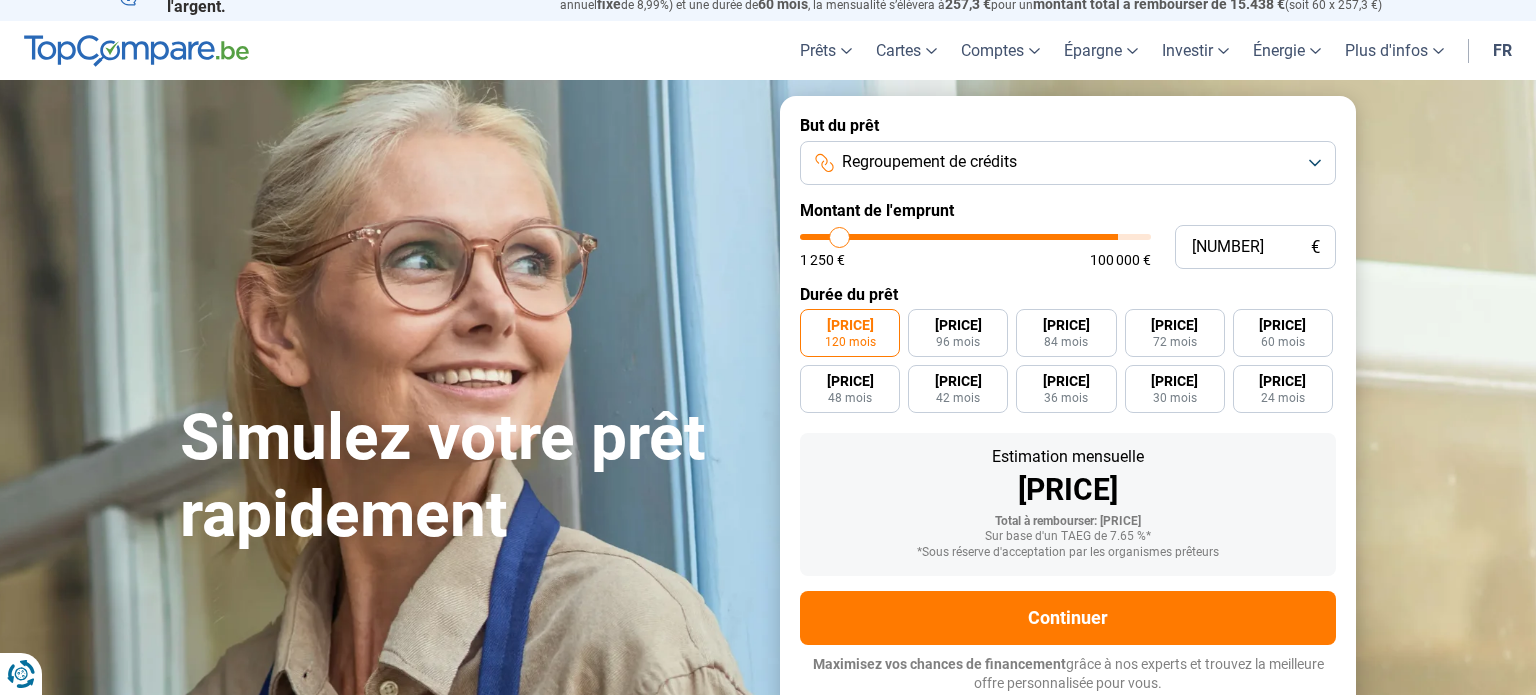 type on "97000" 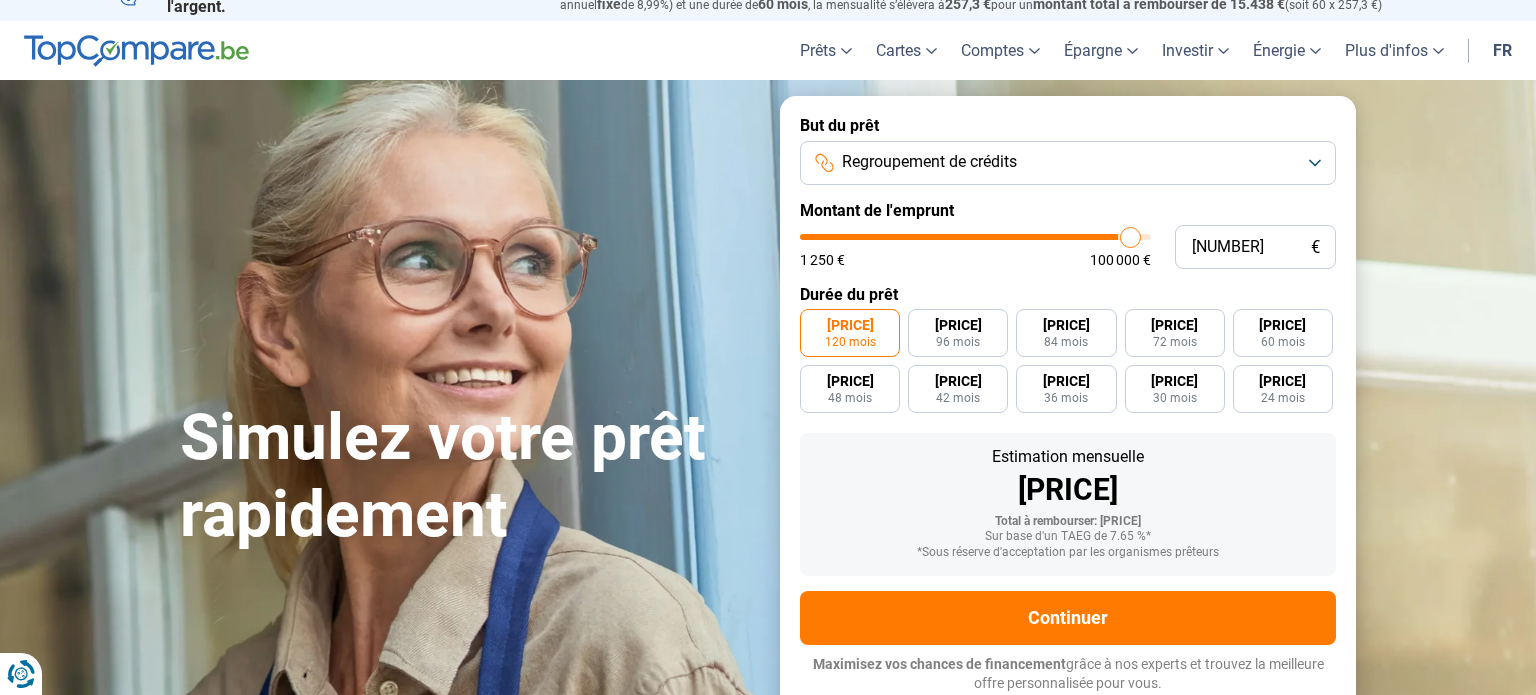 type on "97.000" 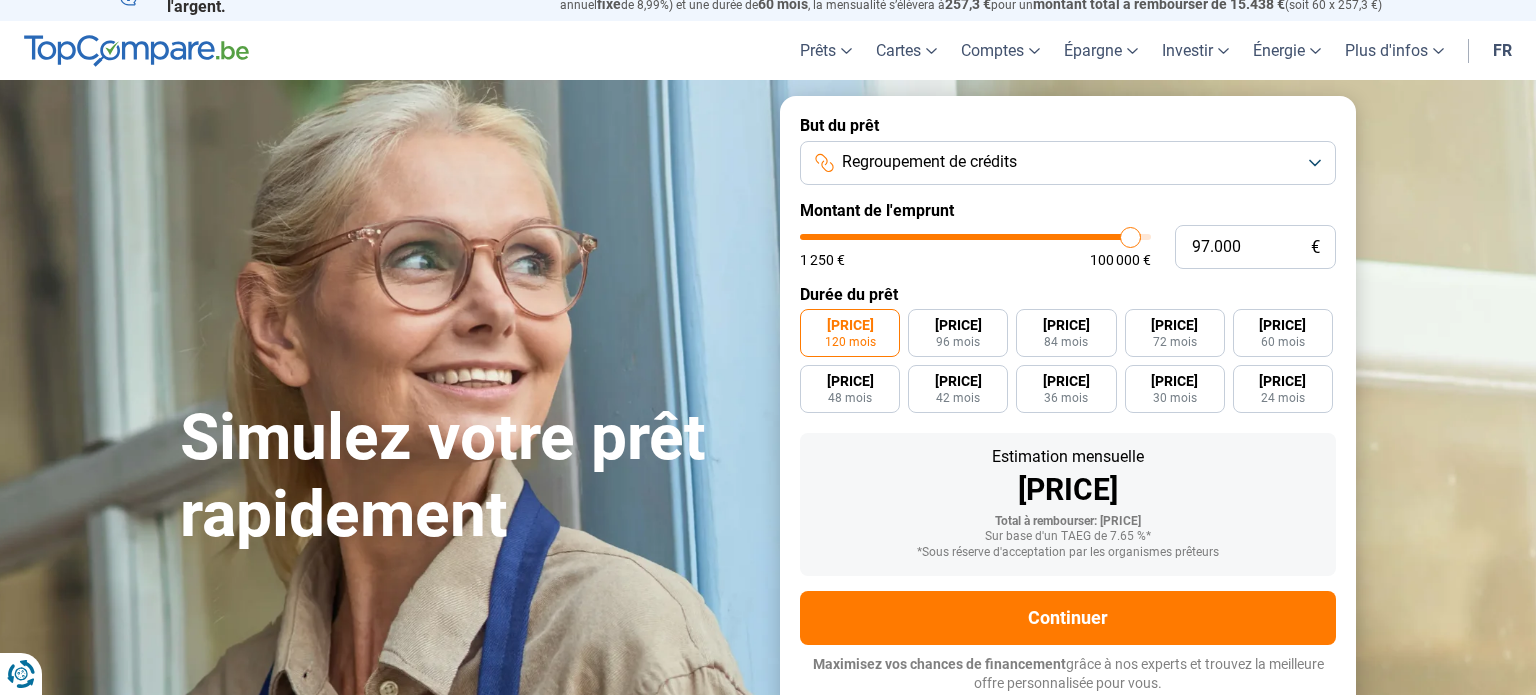 click at bounding box center [975, 237] 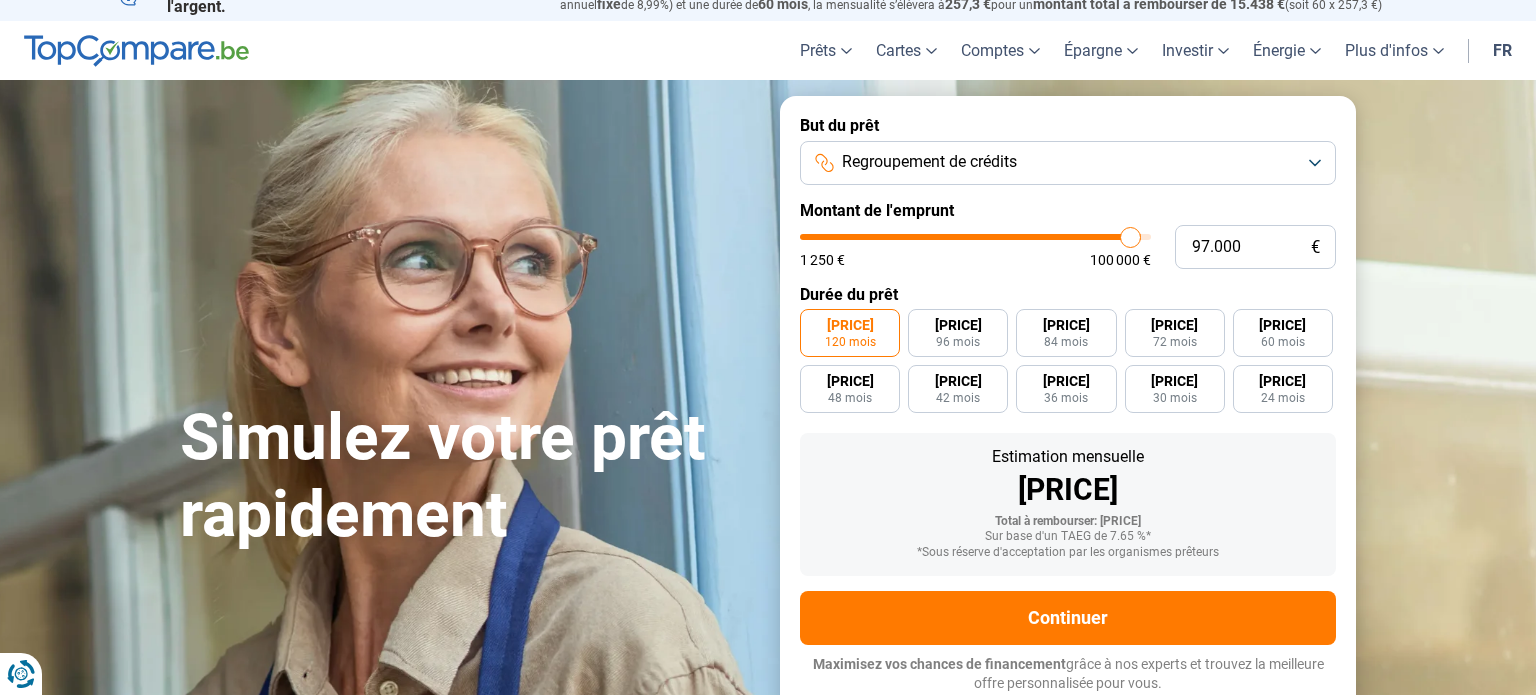 type on "100000" 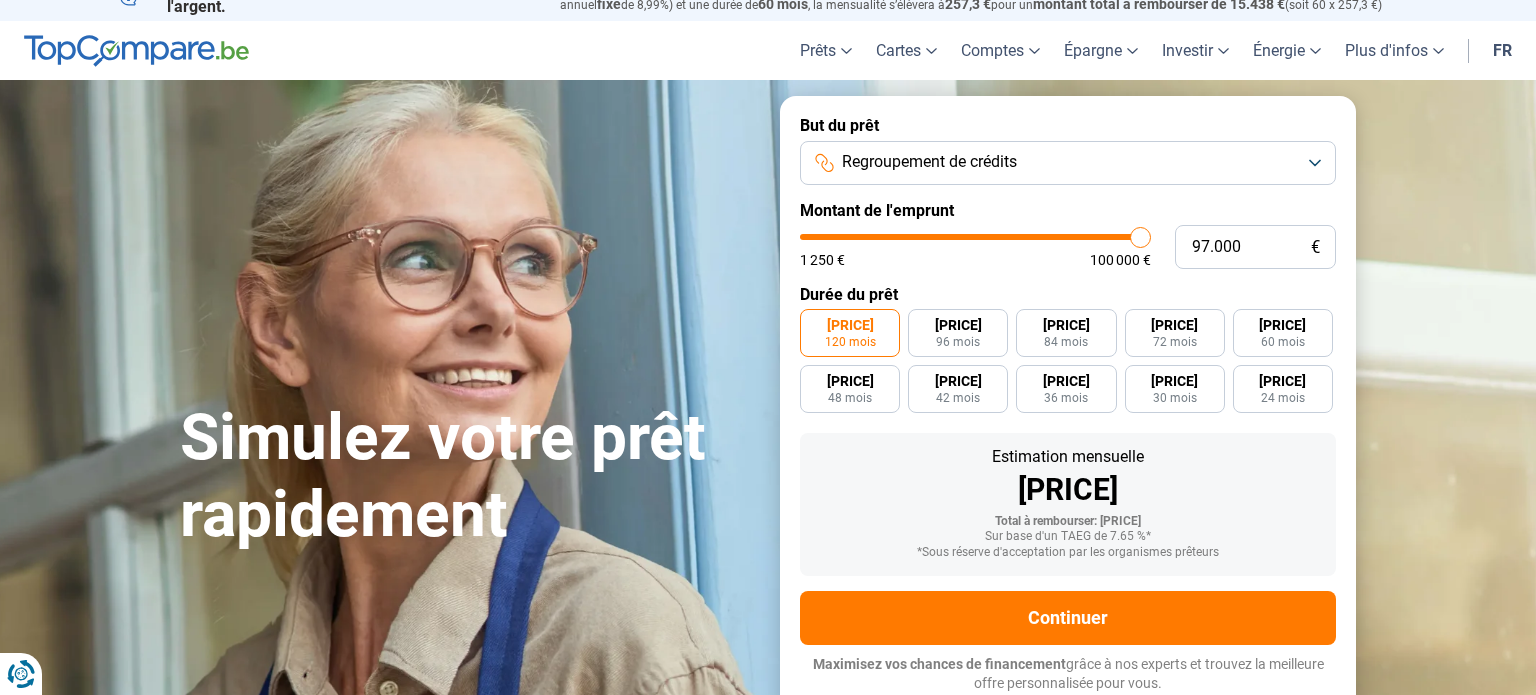 type on "100.000" 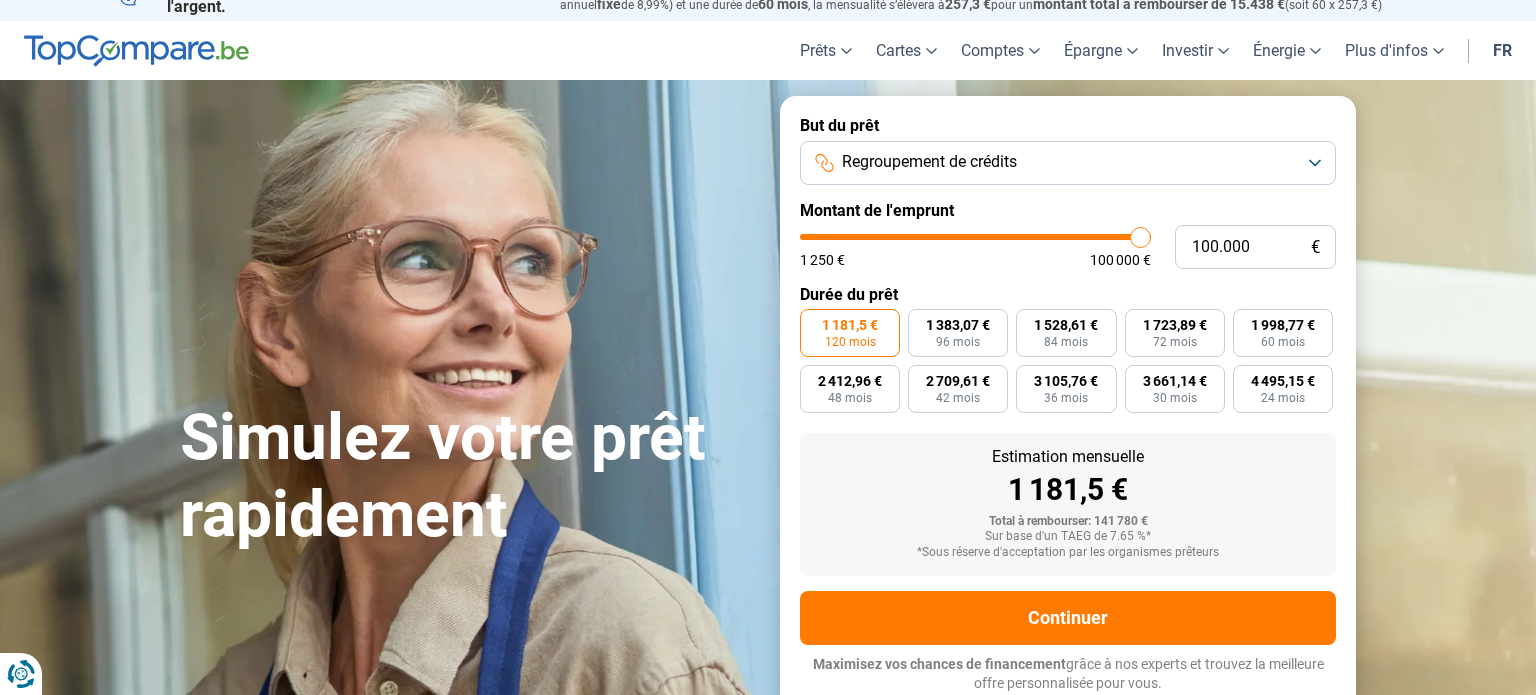 click at bounding box center (975, 237) 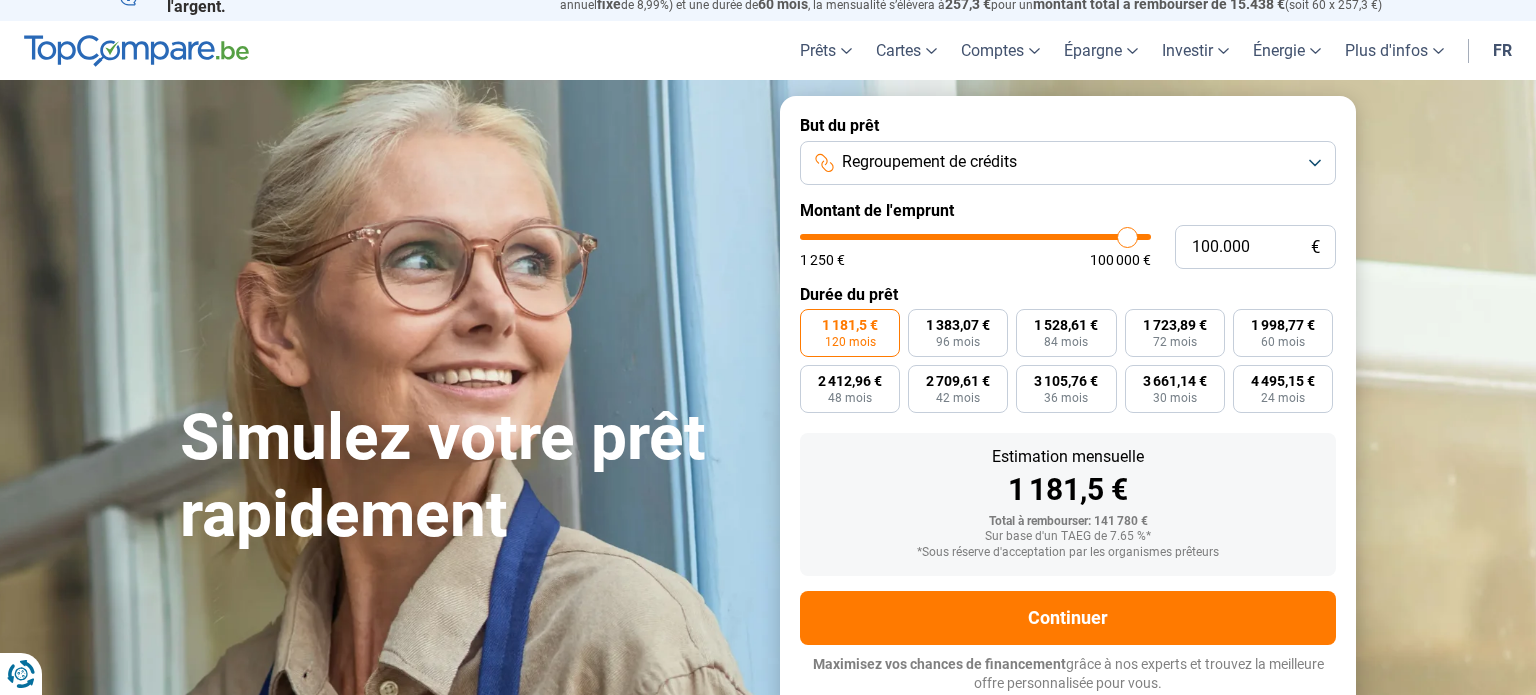 click at bounding box center (975, 237) 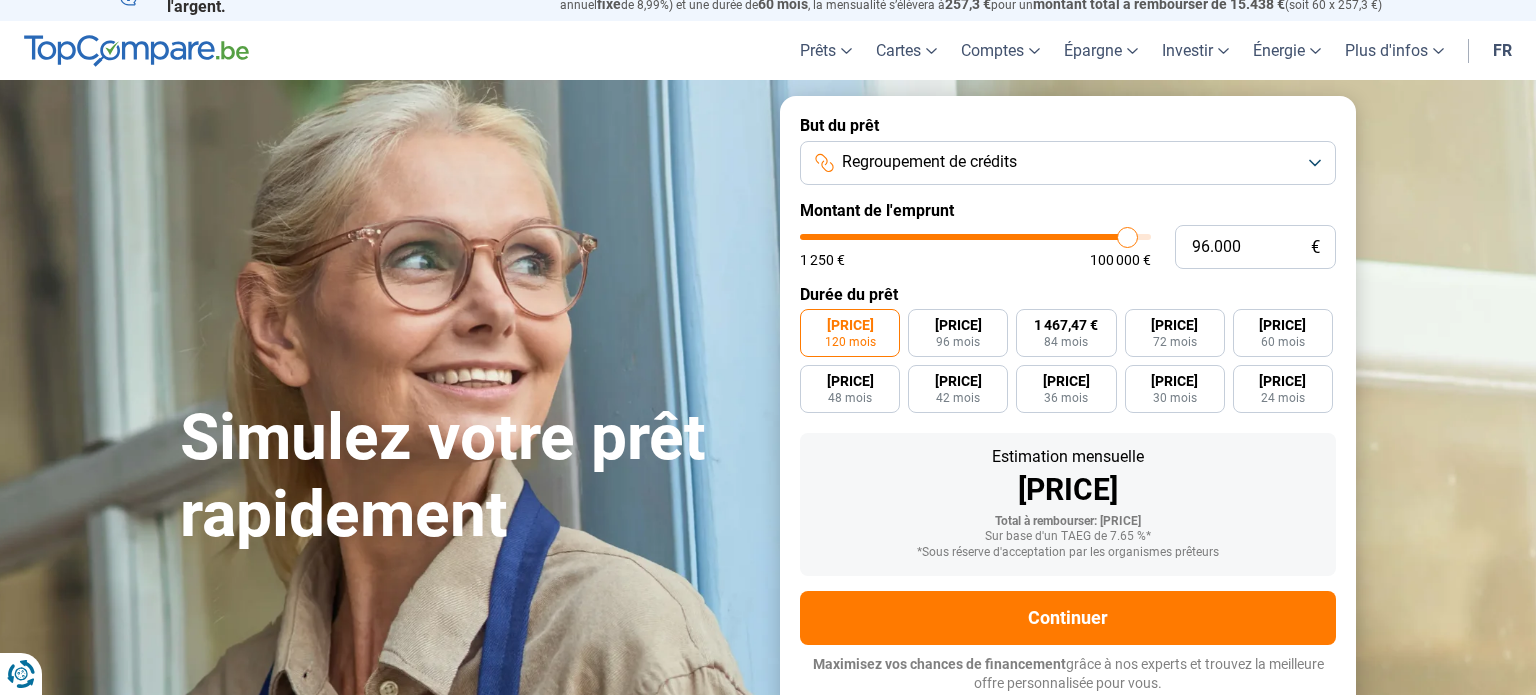click at bounding box center [975, 237] 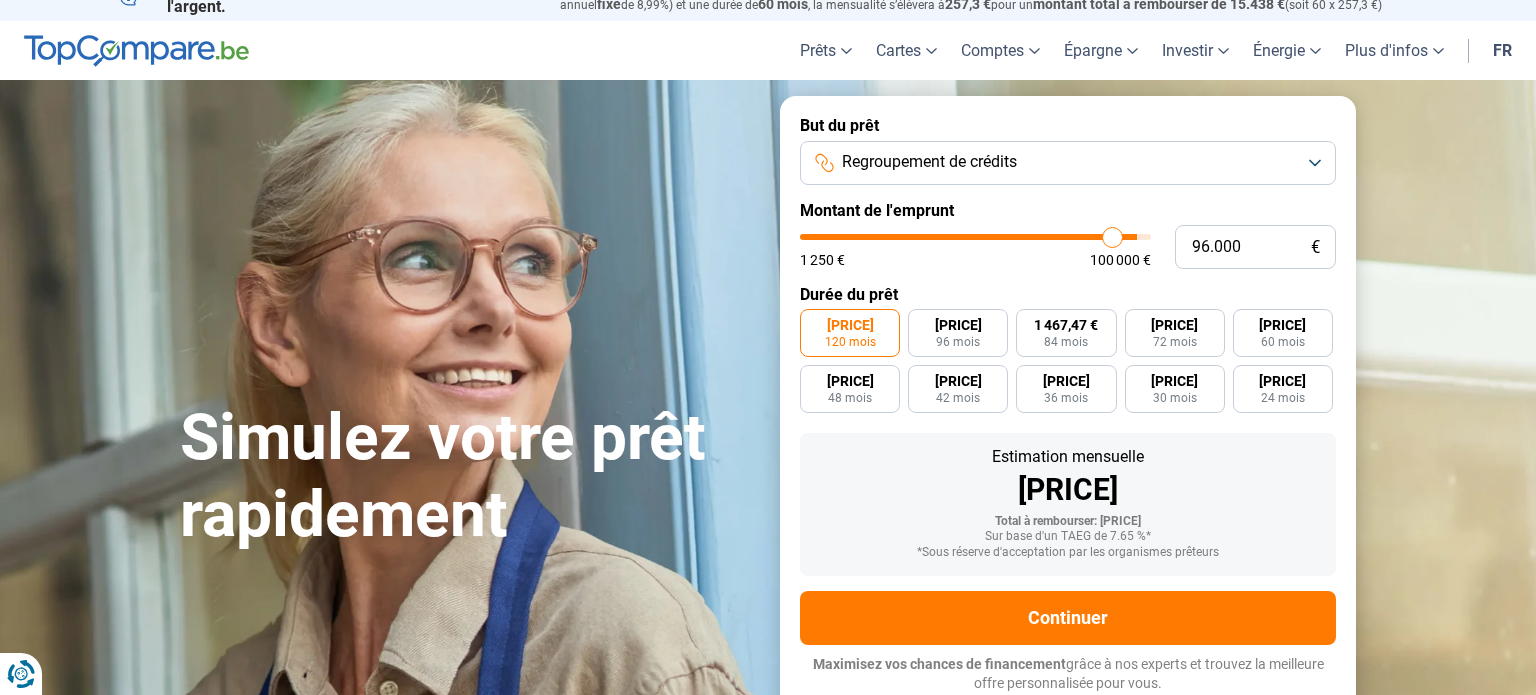 type on "91.500" 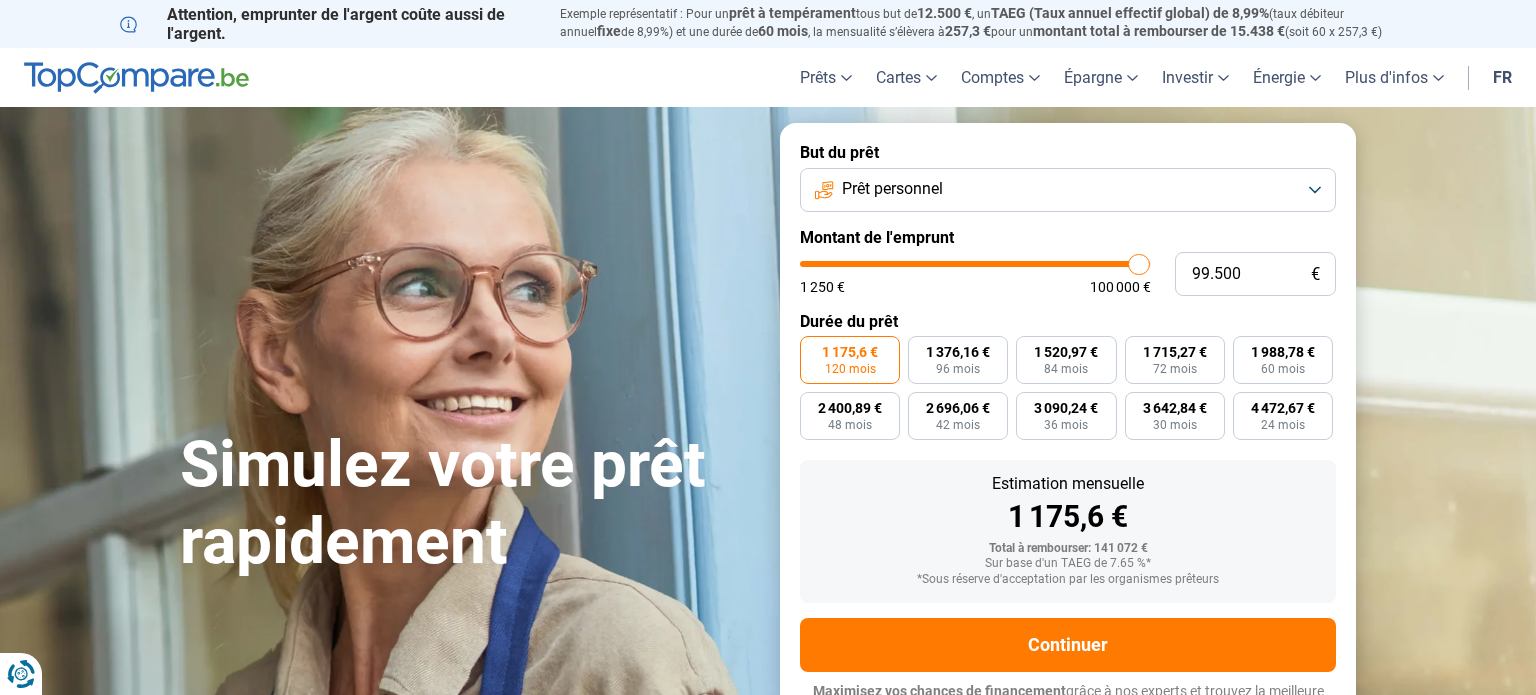 scroll, scrollTop: 27, scrollLeft: 0, axis: vertical 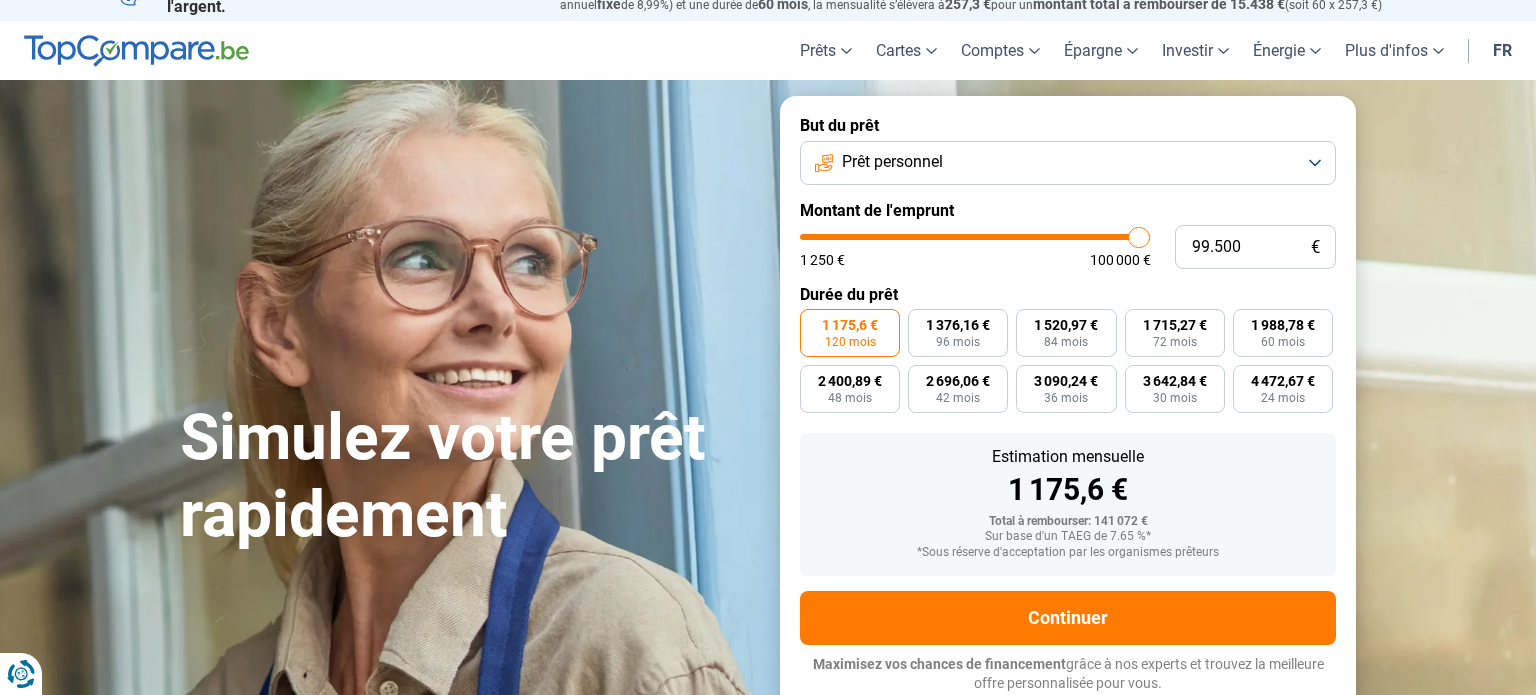 click on "Prêt personnel" at bounding box center (1068, 163) 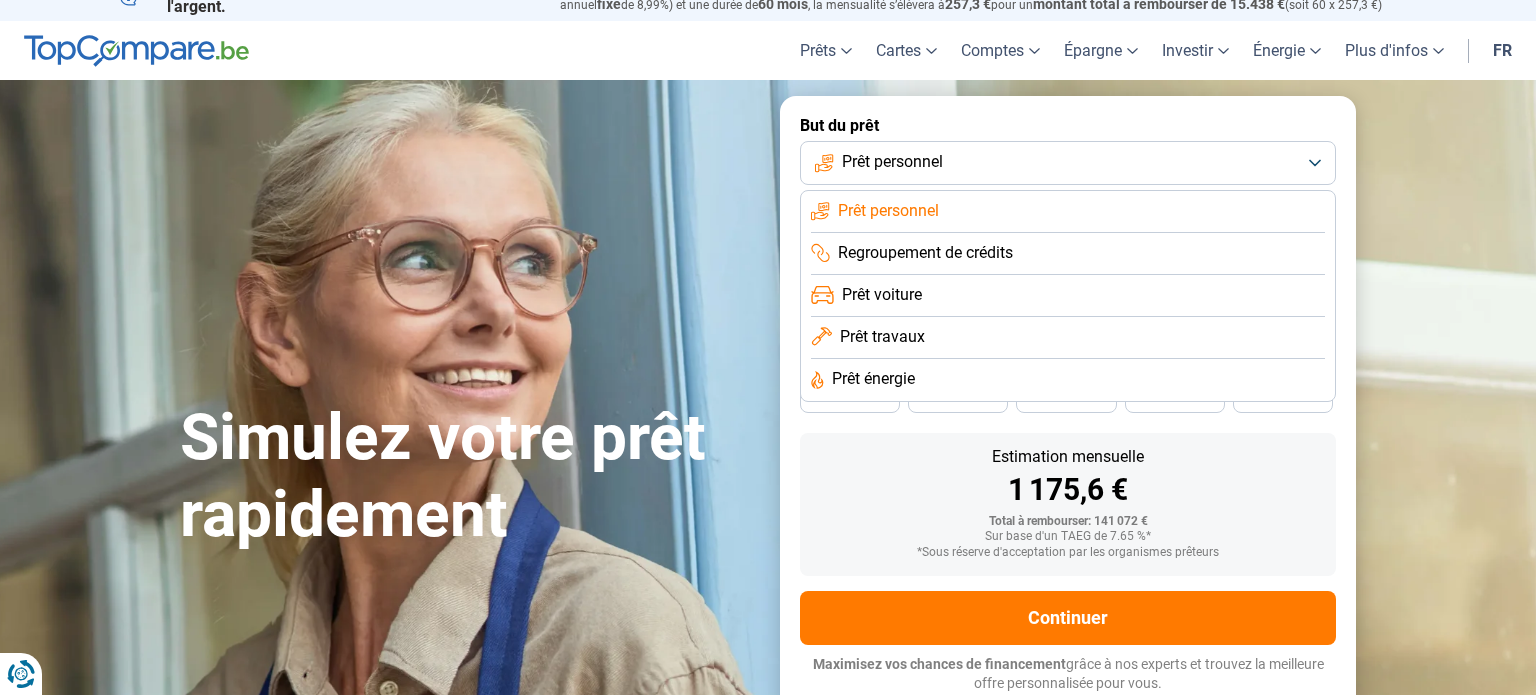 click on "Regroupement de crédits" 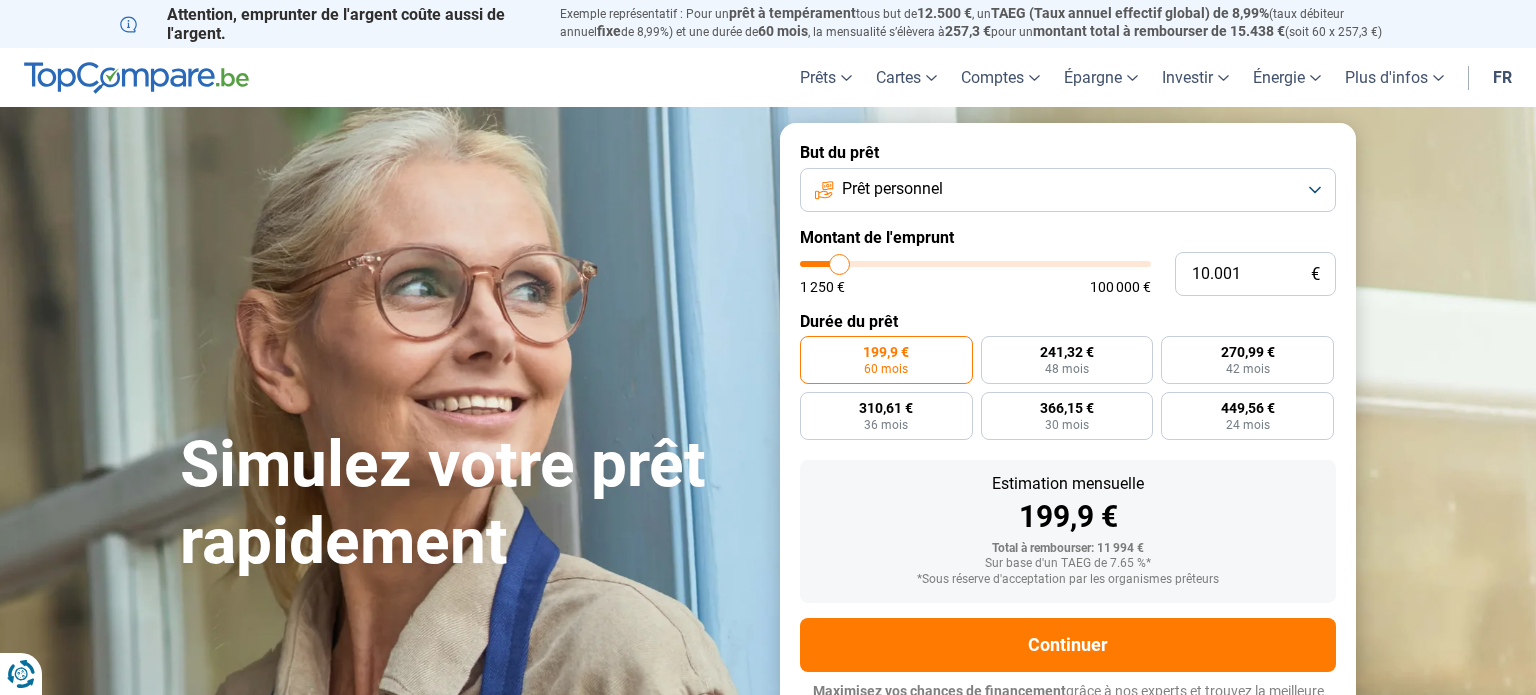 type on "100000" 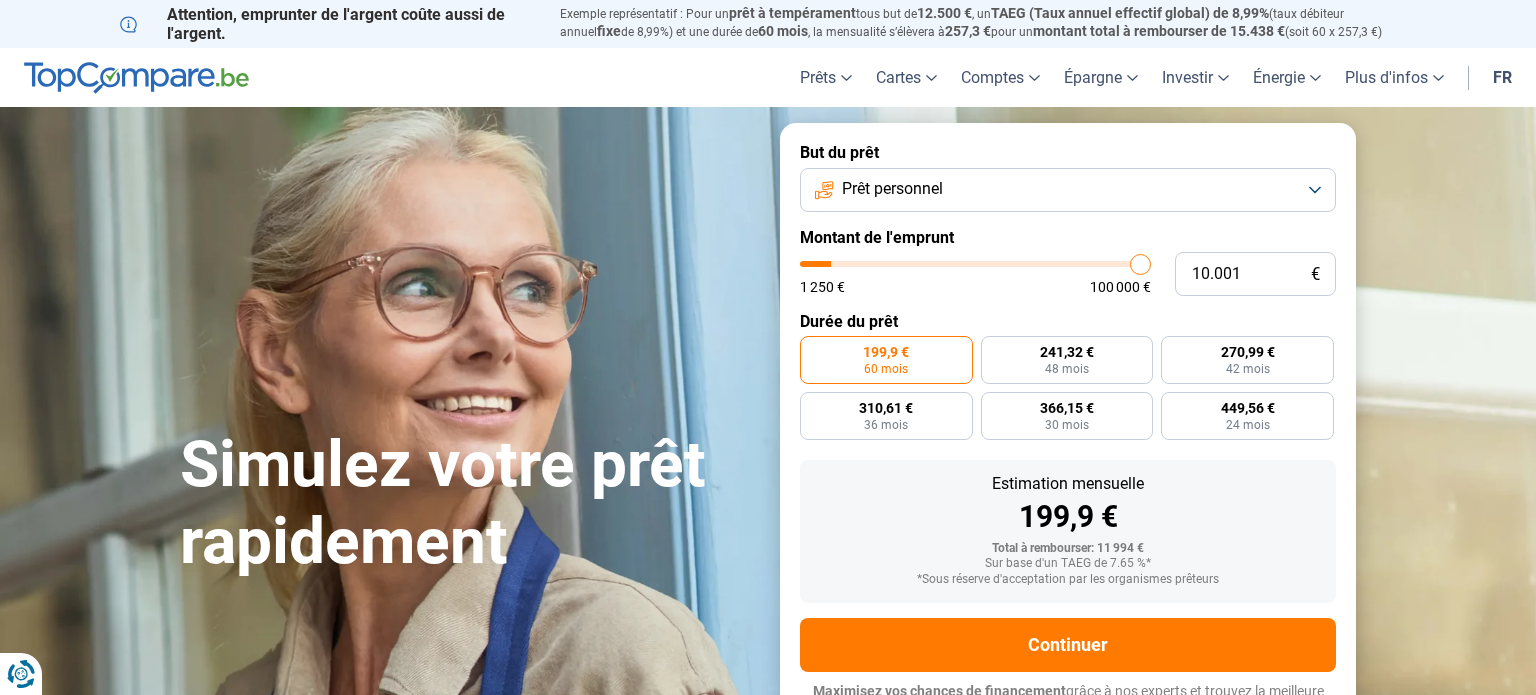 click at bounding box center (975, 264) 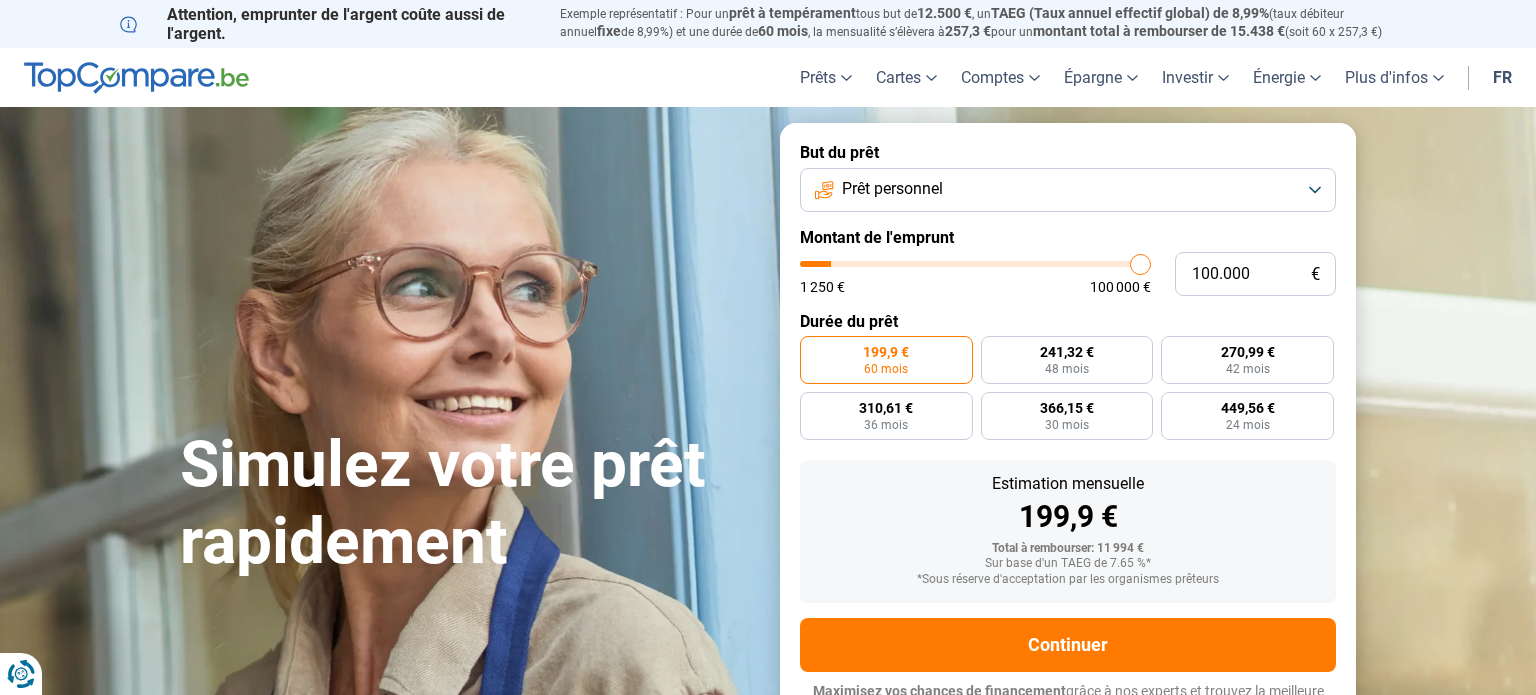 radio on "false" 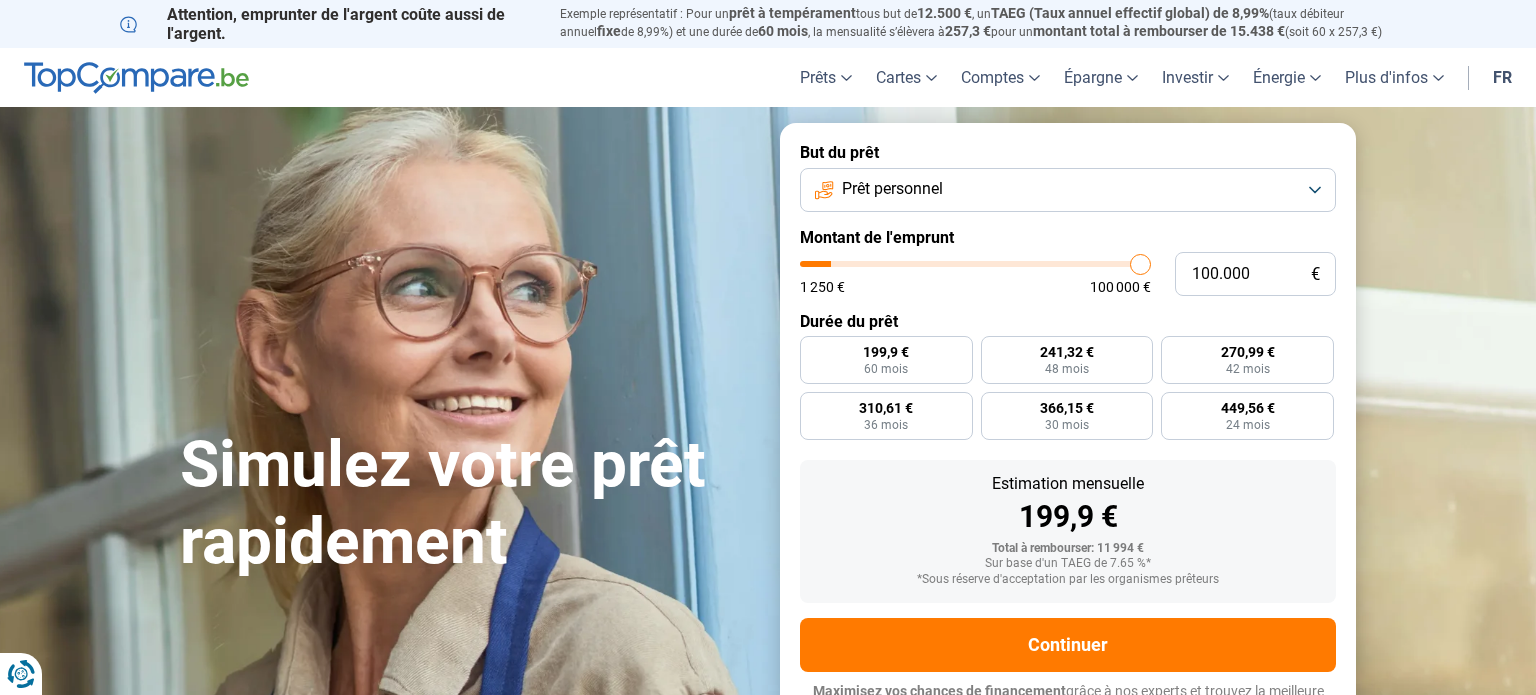 scroll, scrollTop: 0, scrollLeft: 0, axis: both 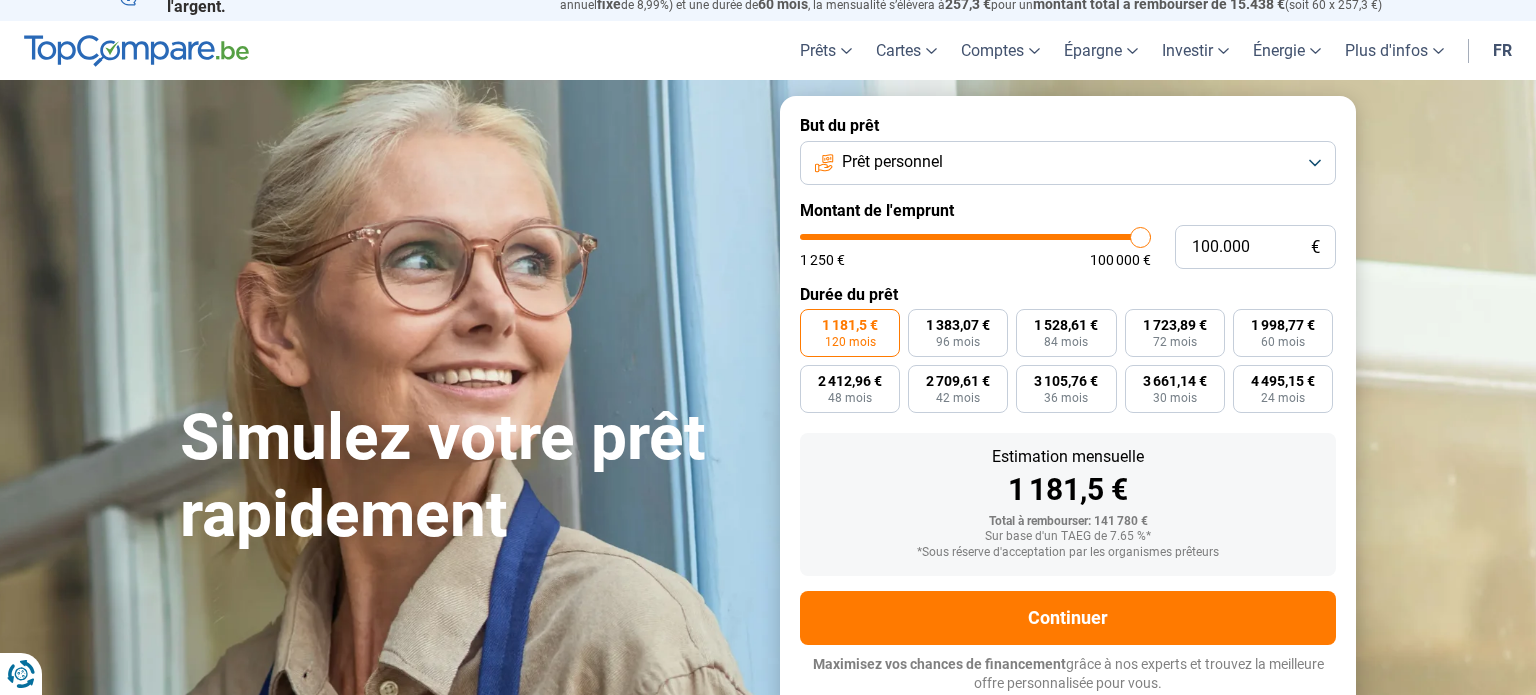 click on "Prêt personnel" at bounding box center [1068, 163] 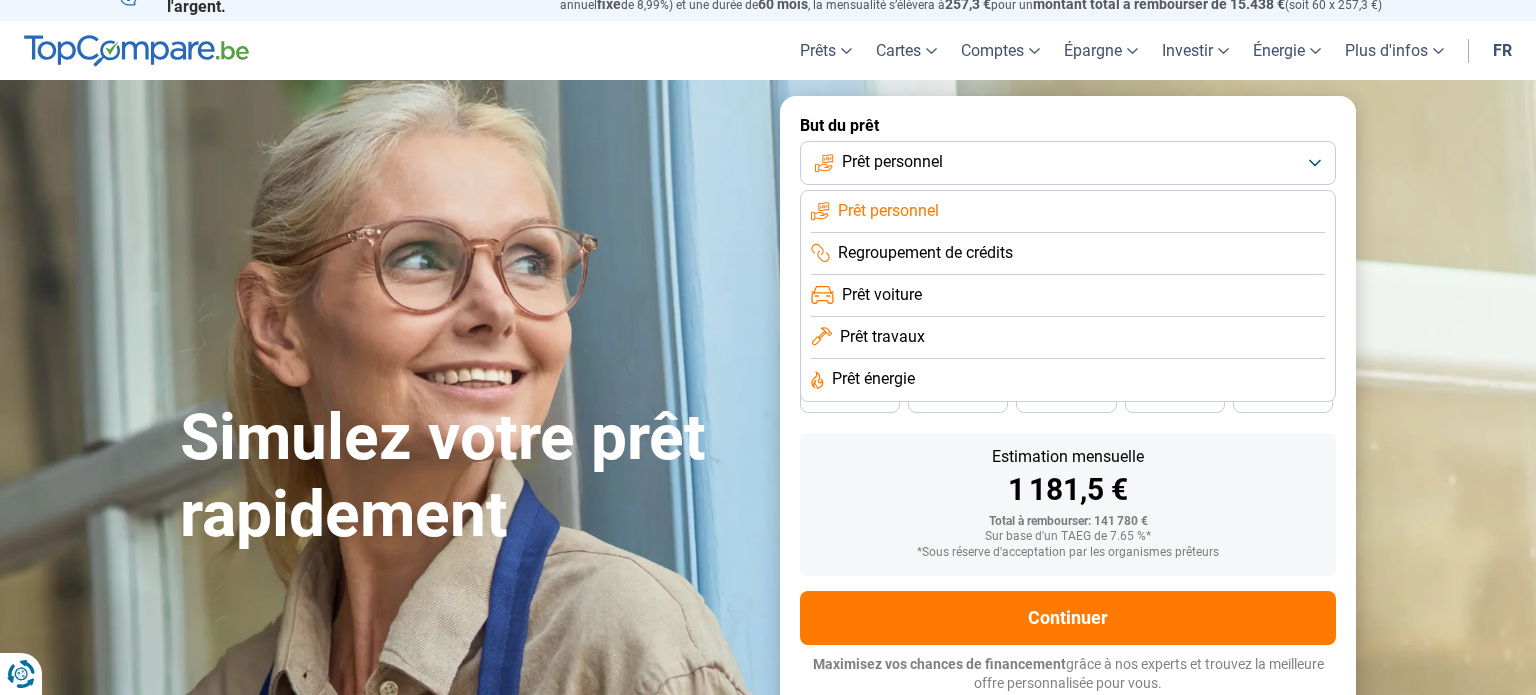 click on "Regroupement de crédits" 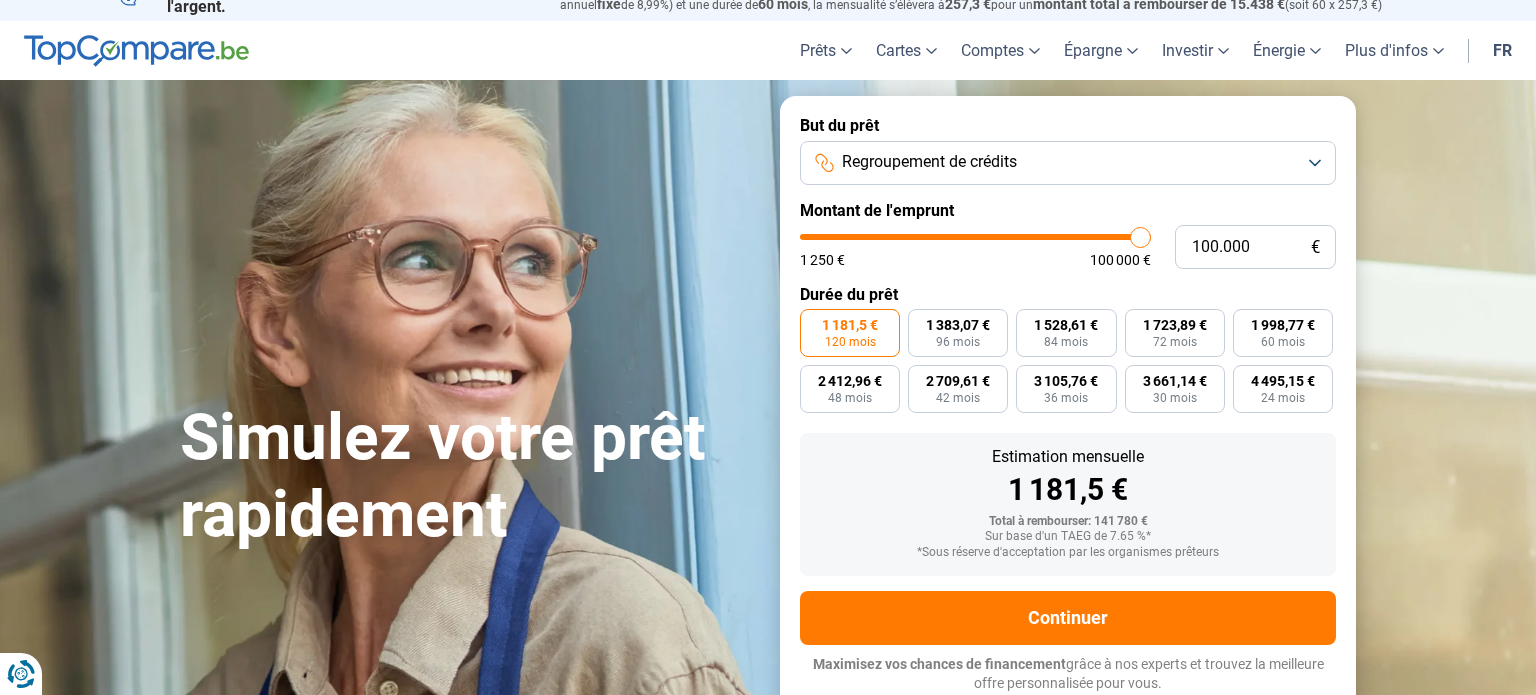 click on "1 181,5 €" at bounding box center [850, 325] 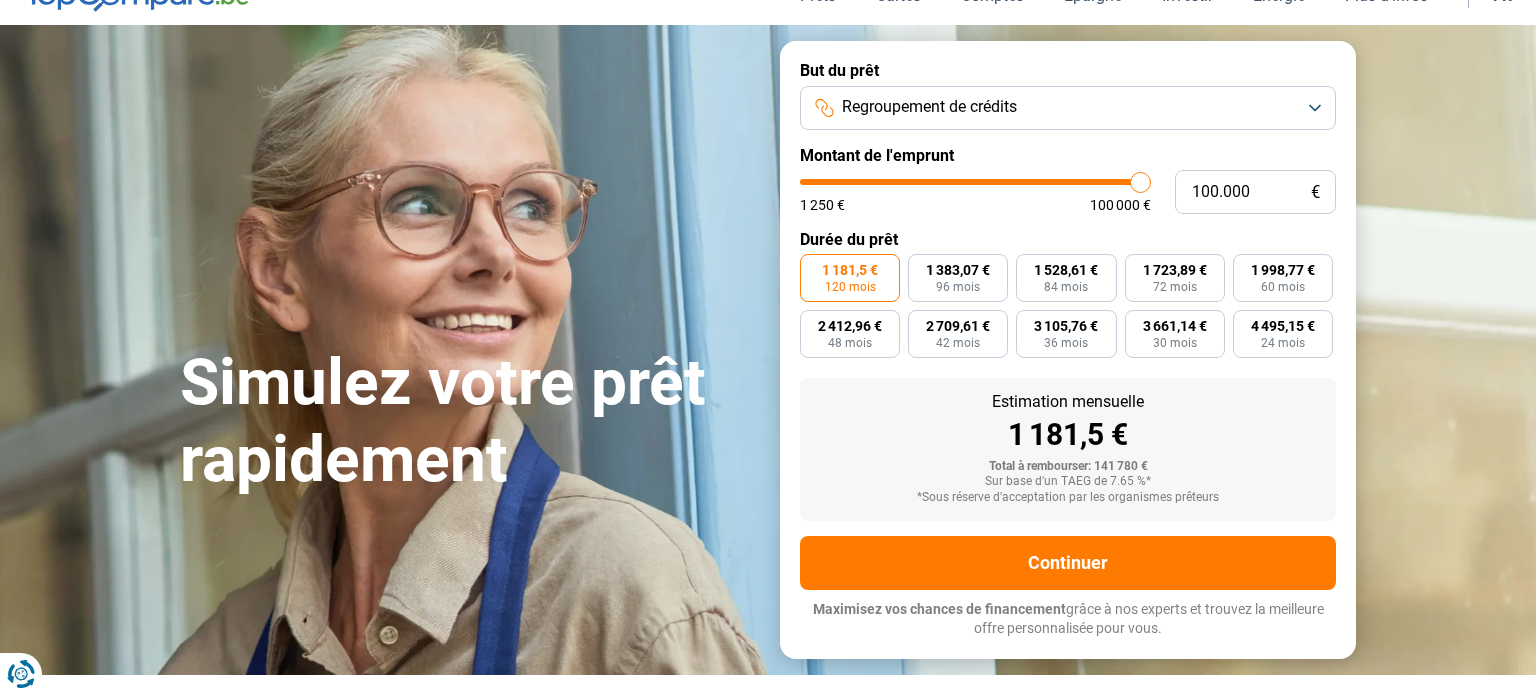 scroll, scrollTop: 77, scrollLeft: 0, axis: vertical 